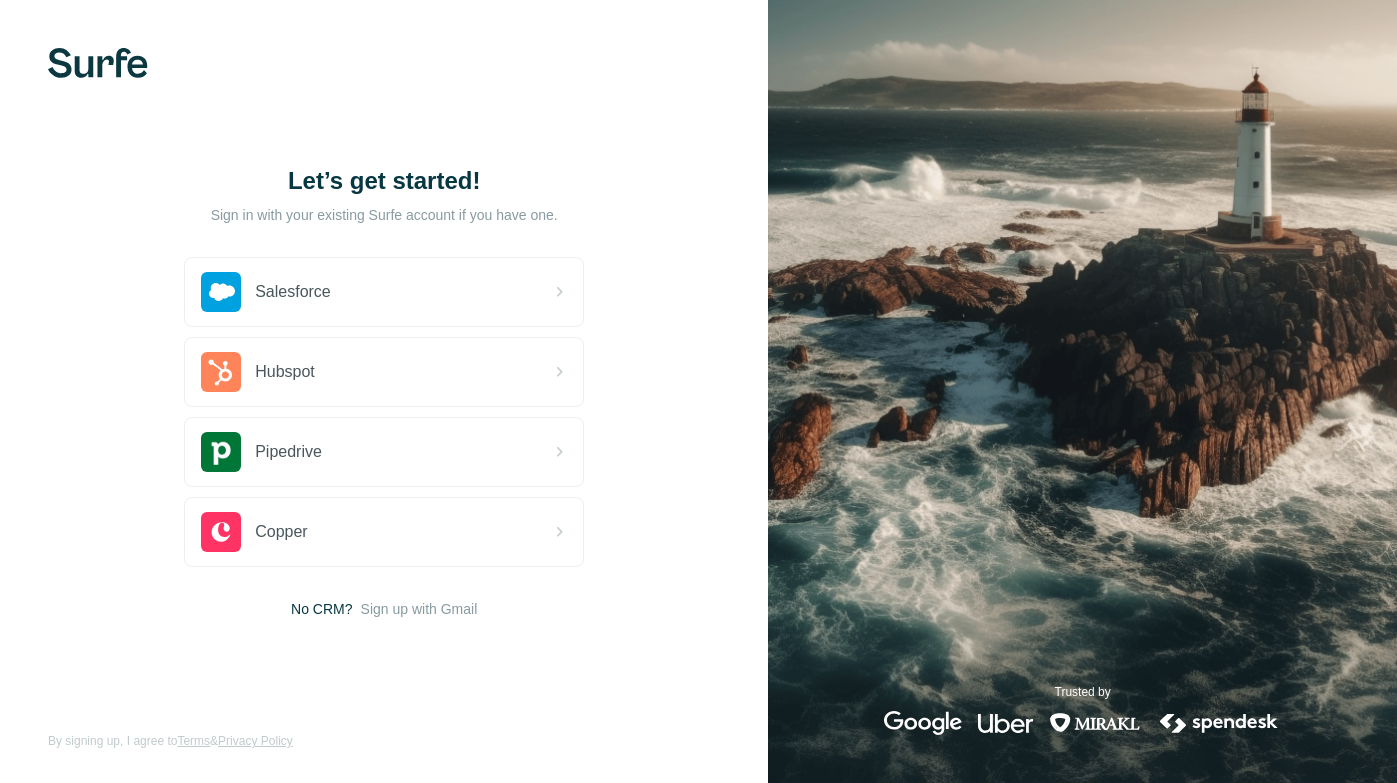 scroll, scrollTop: 0, scrollLeft: 0, axis: both 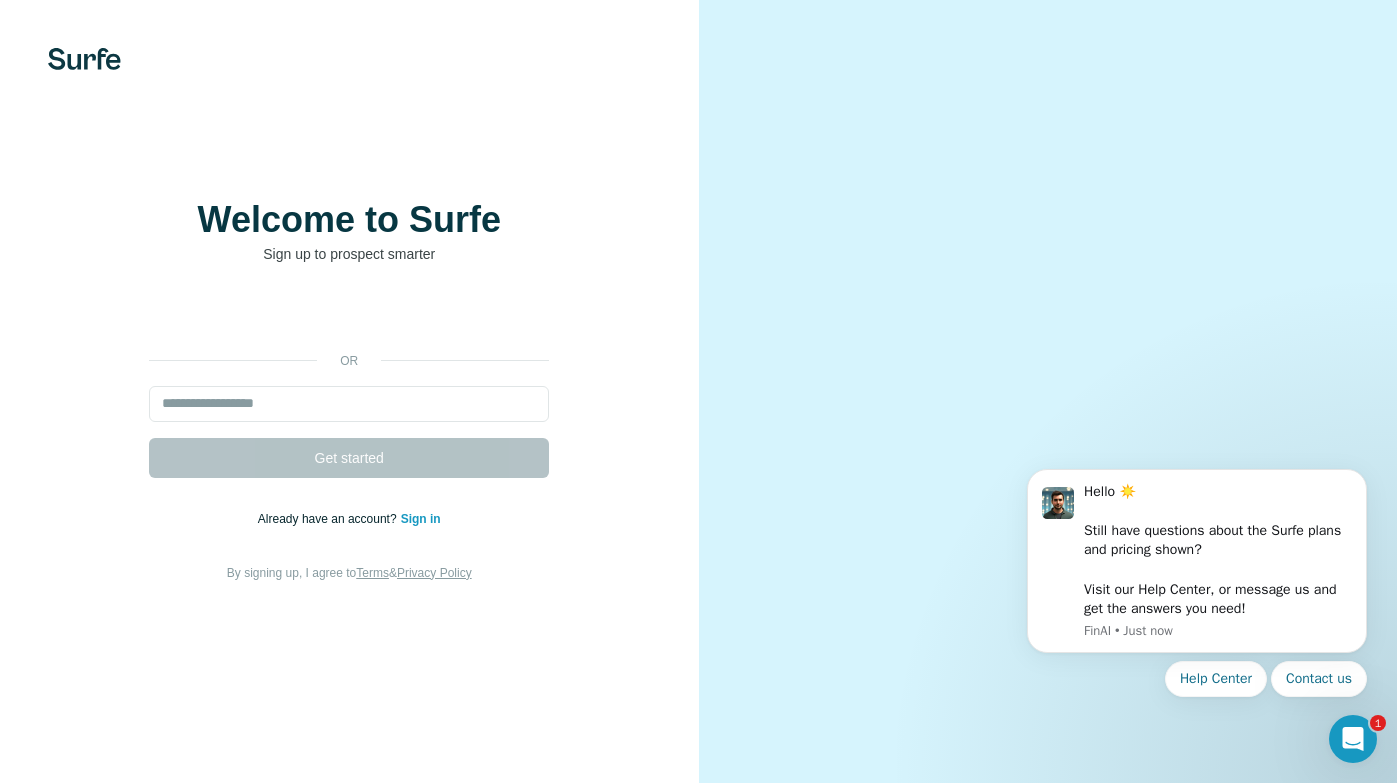click at bounding box center (1048, 391) 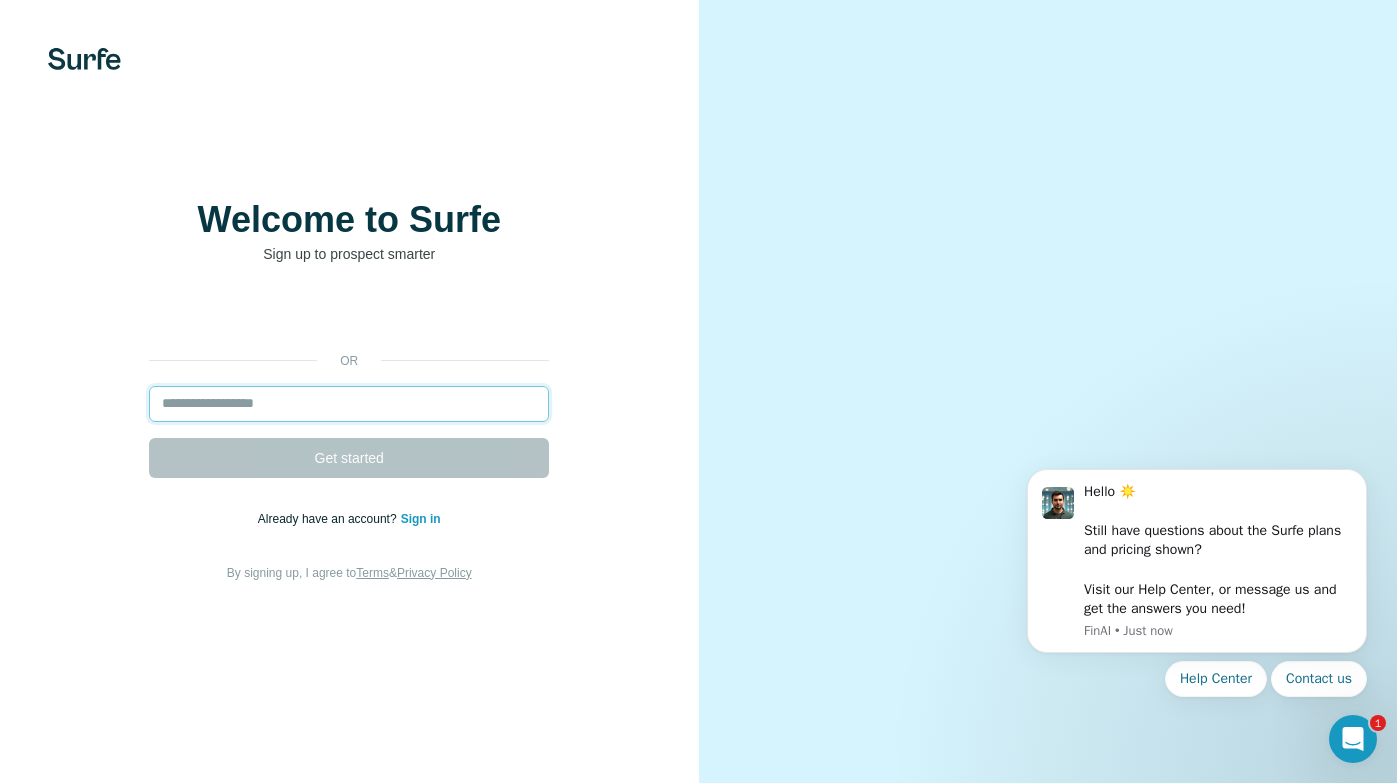 click at bounding box center (349, 404) 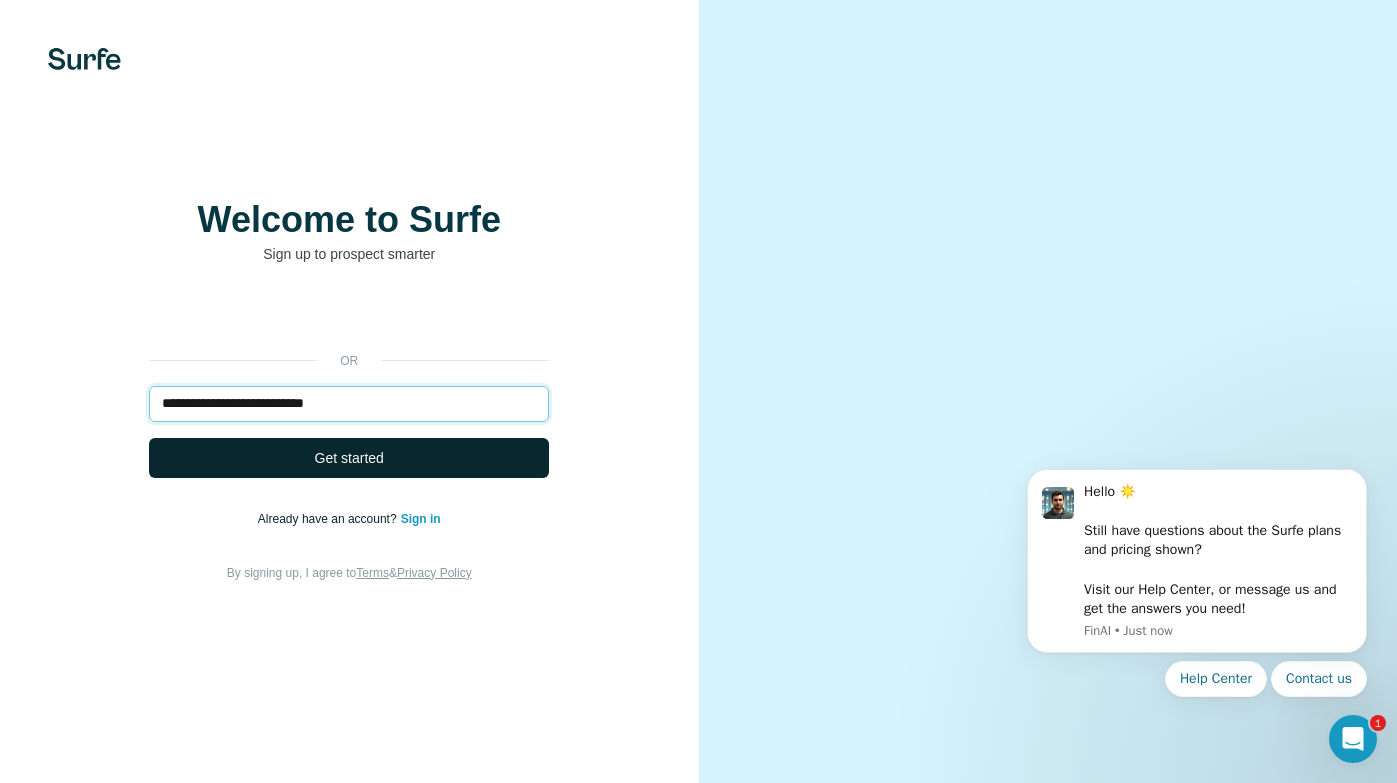 type on "**********" 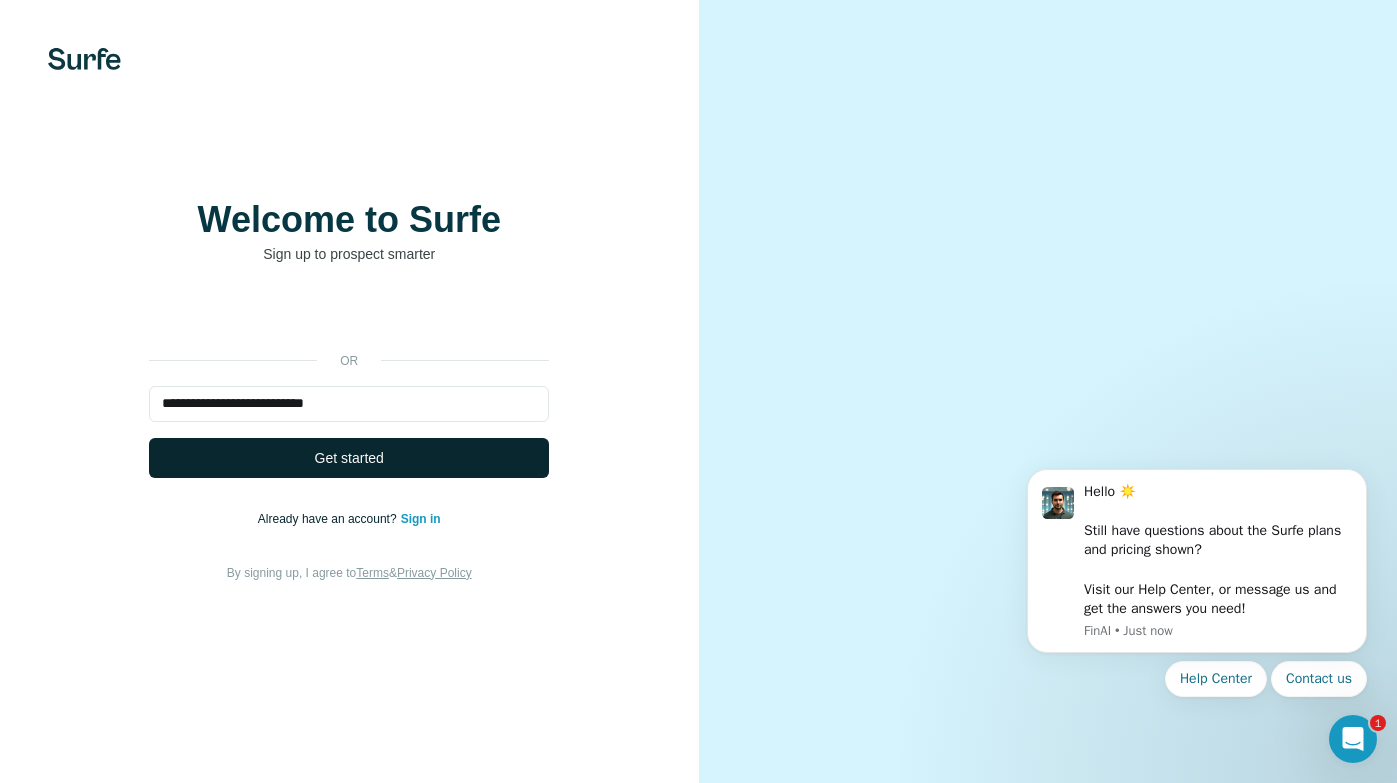 click on "Get started" at bounding box center (349, 458) 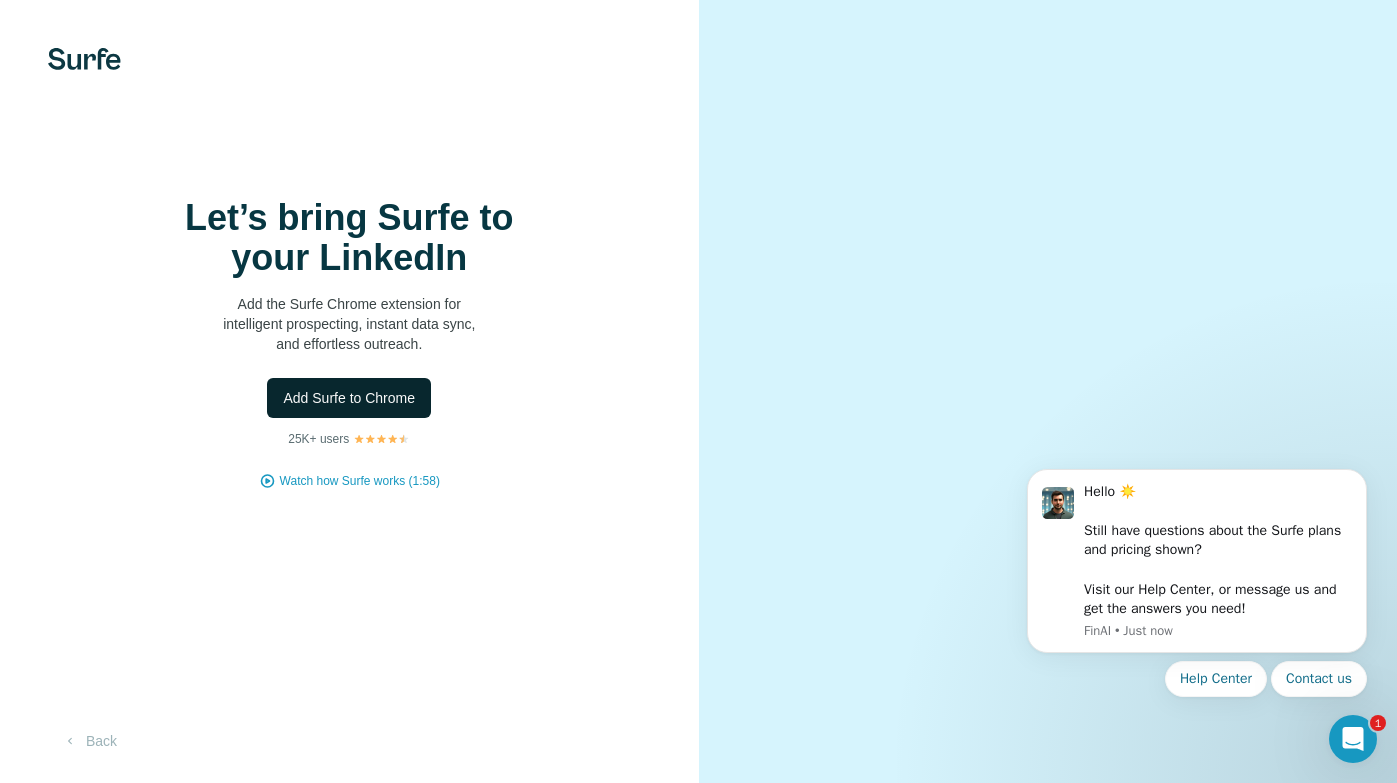 click on "Add Surfe to Chrome" at bounding box center (349, 398) 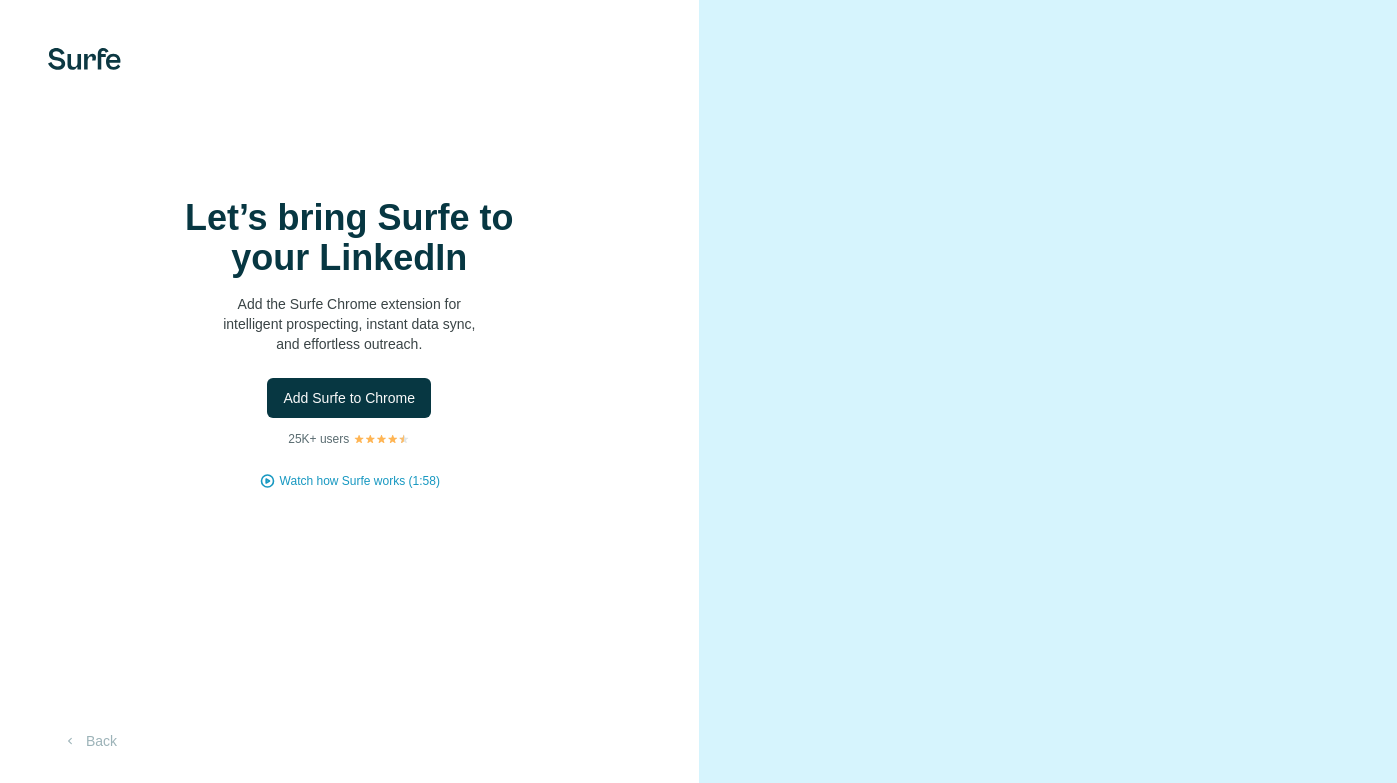 scroll, scrollTop: 0, scrollLeft: 0, axis: both 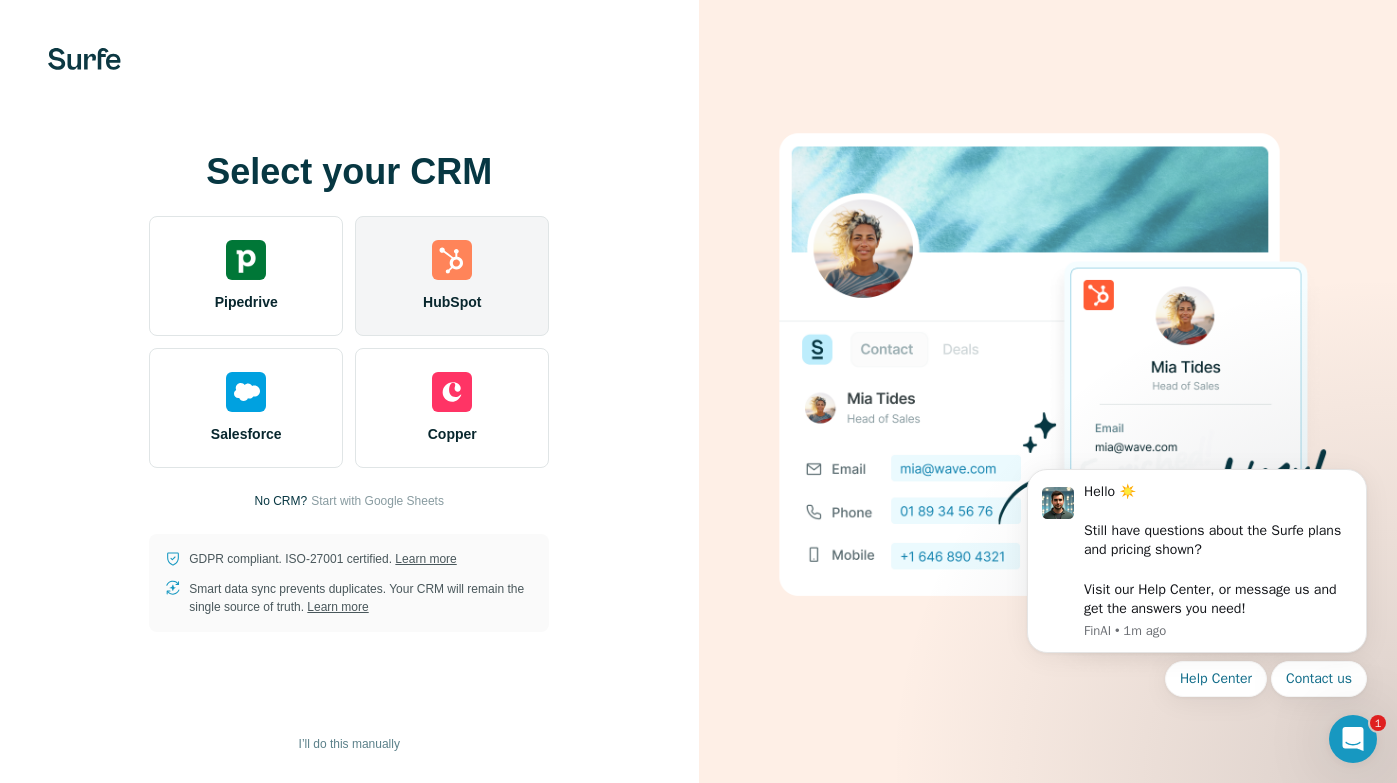 click on "HubSpot" at bounding box center [452, 276] 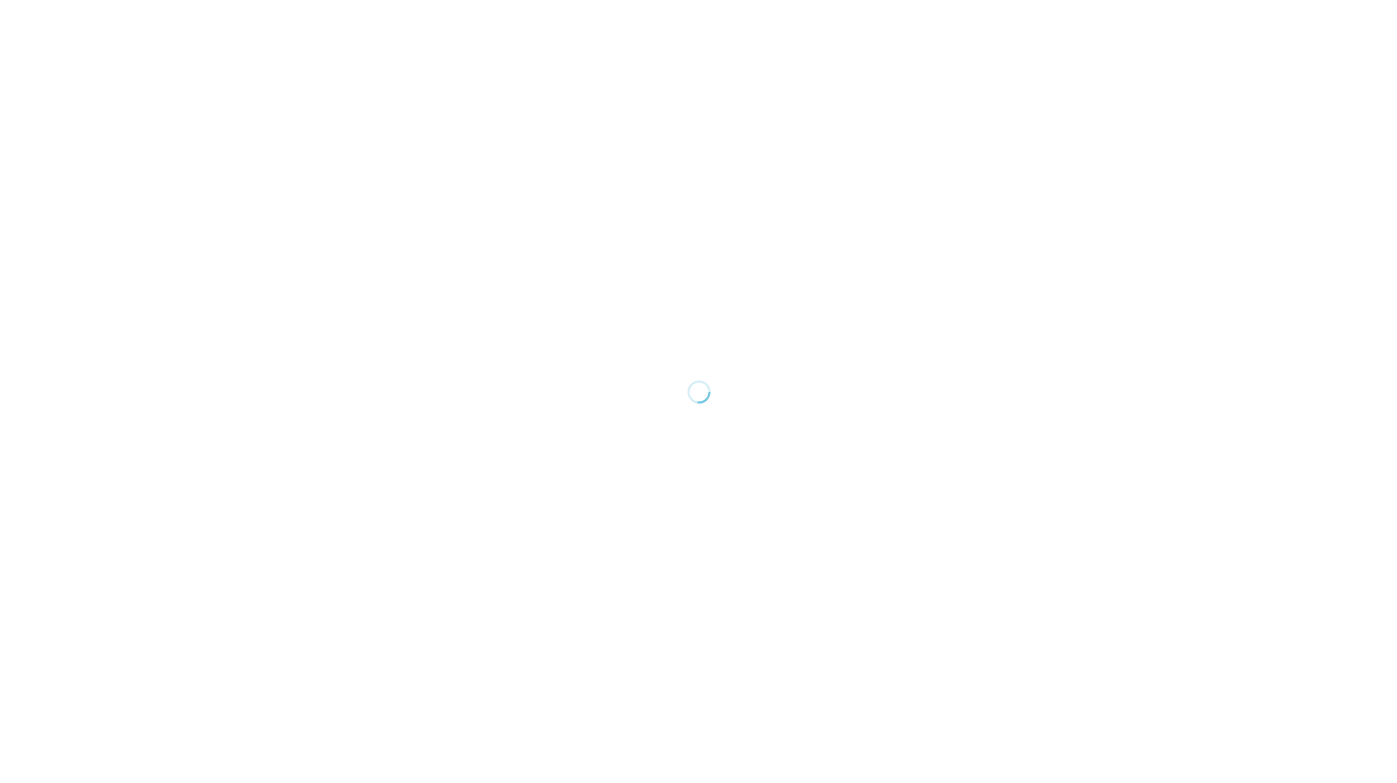 scroll, scrollTop: 0, scrollLeft: 0, axis: both 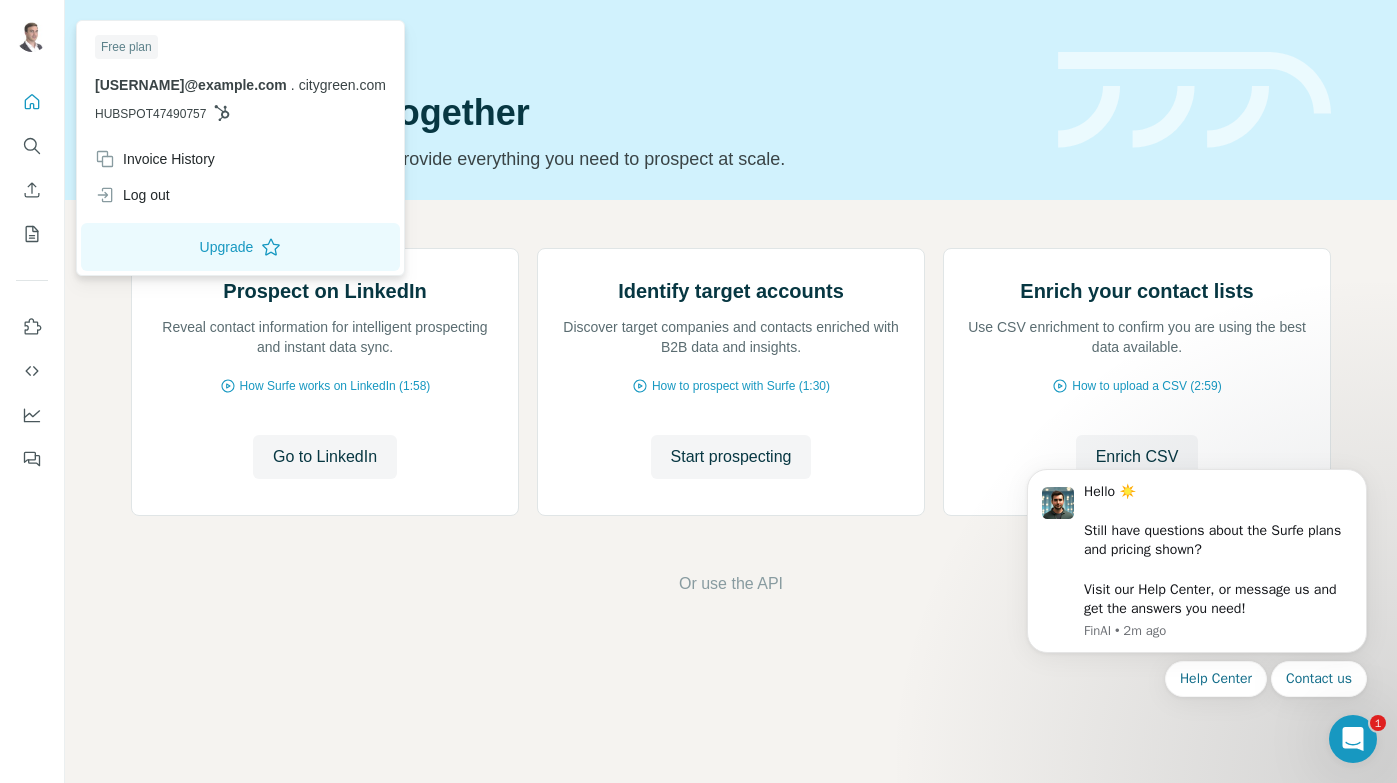 click at bounding box center (32, 36) 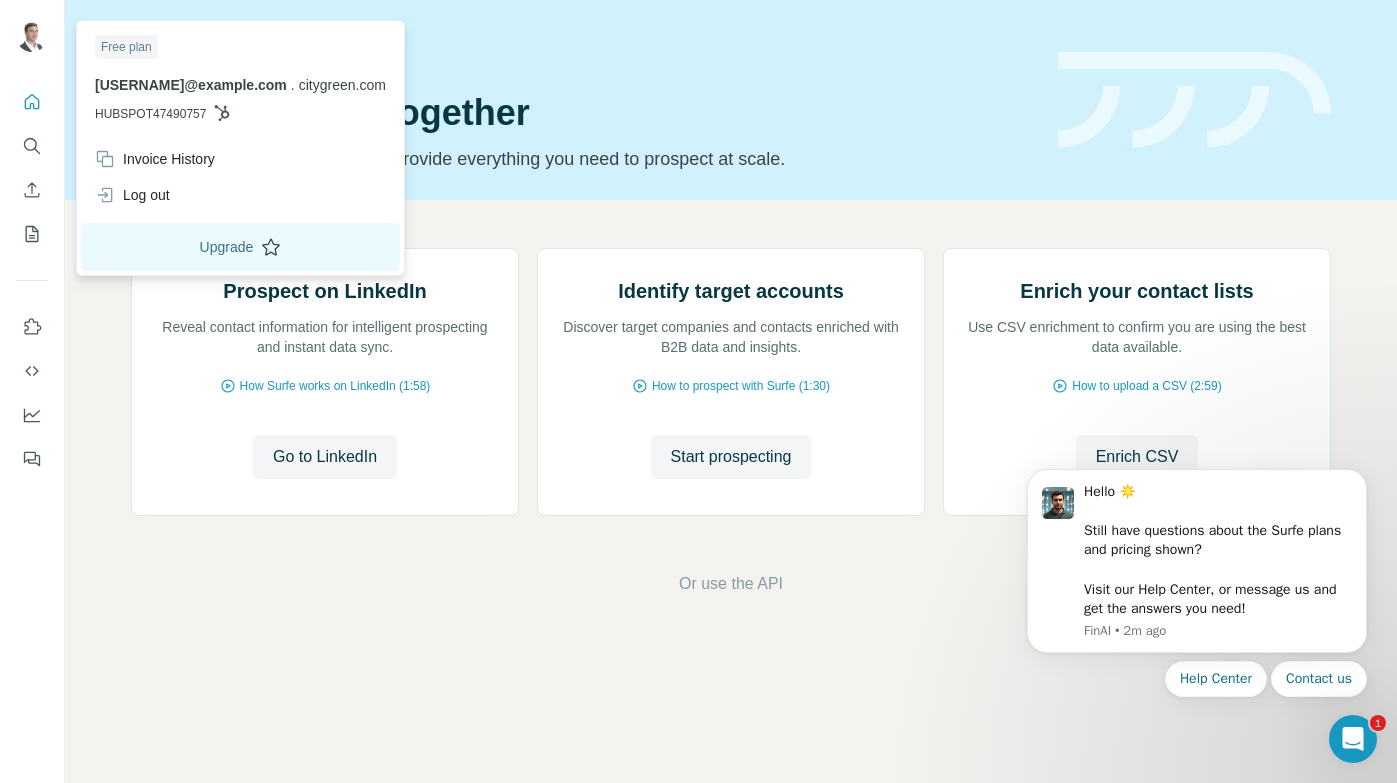 click on "Upgrade" at bounding box center (240, 247) 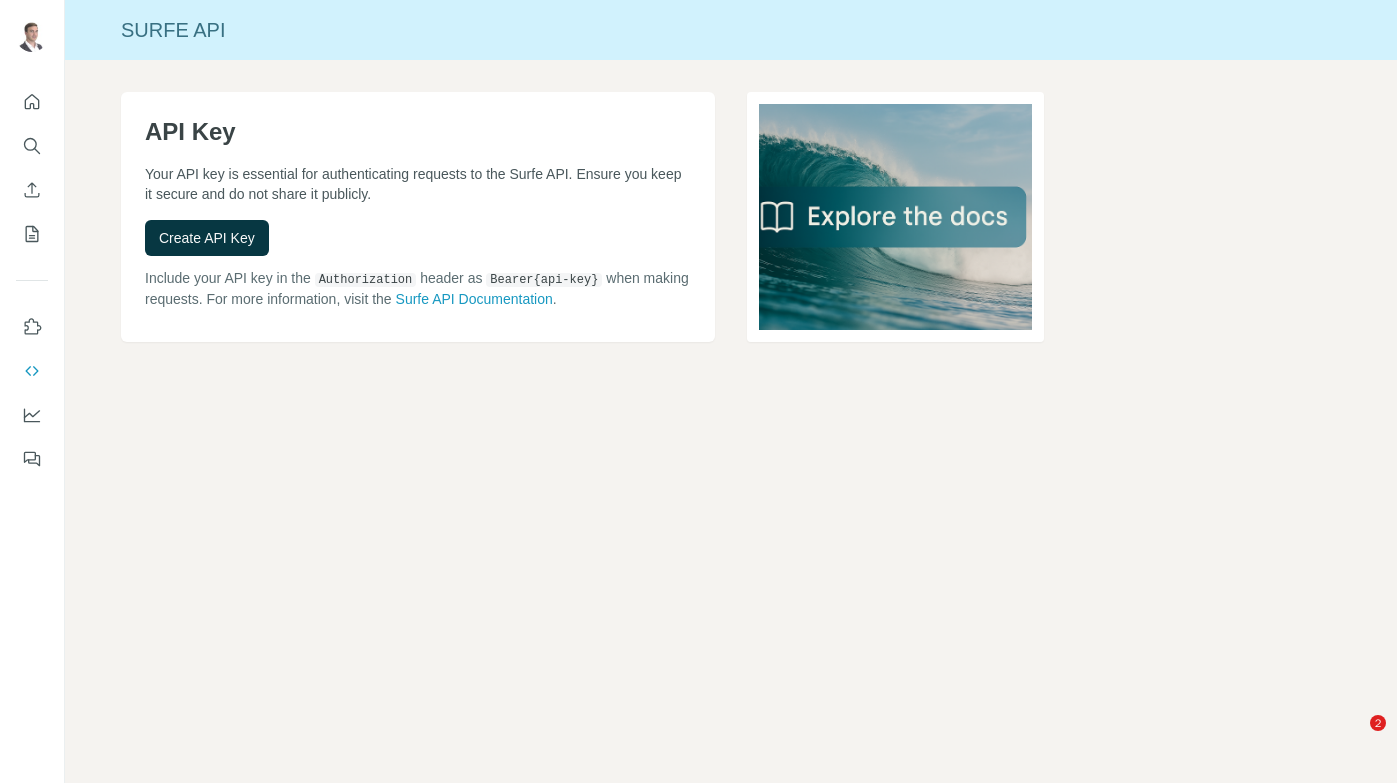 scroll, scrollTop: 0, scrollLeft: 0, axis: both 